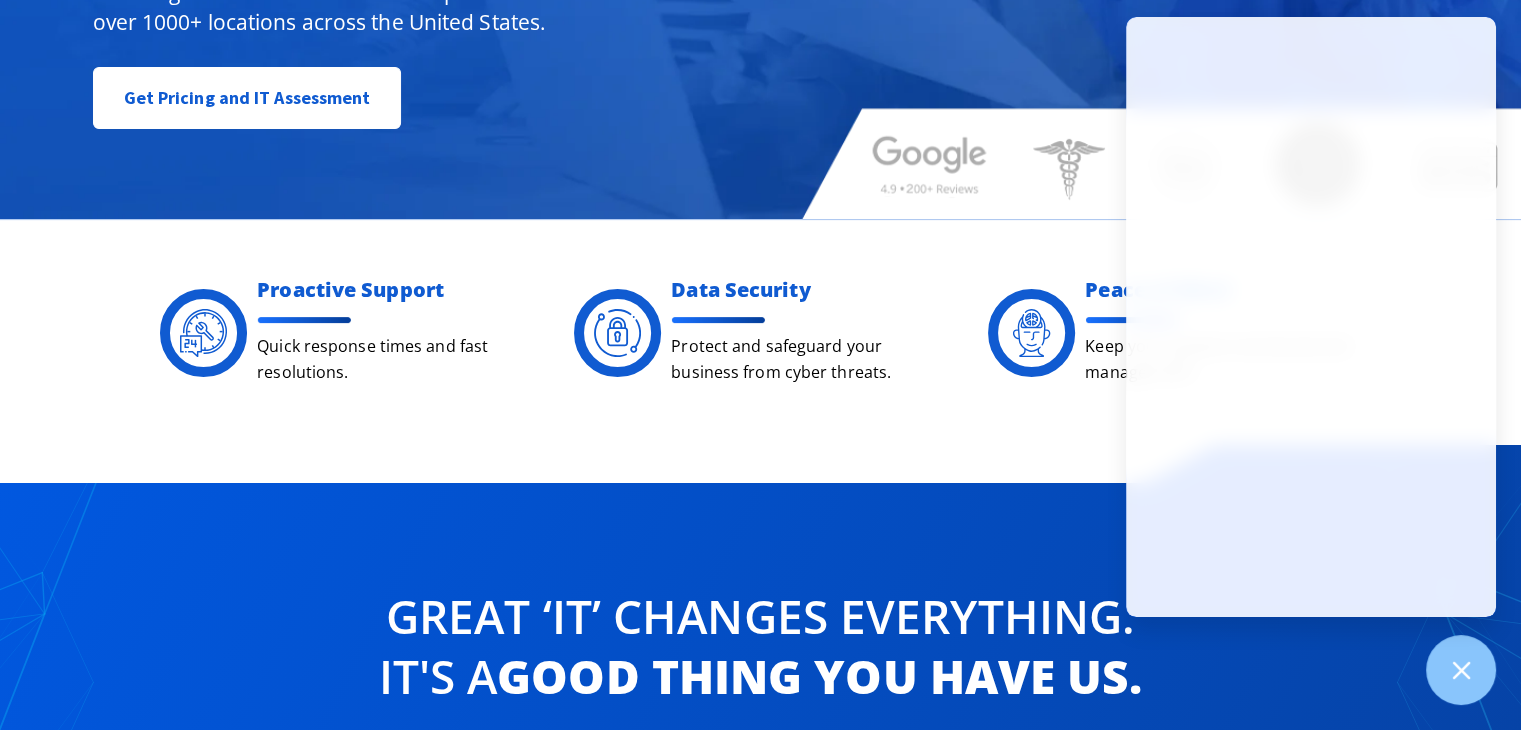 scroll, scrollTop: 500, scrollLeft: 0, axis: vertical 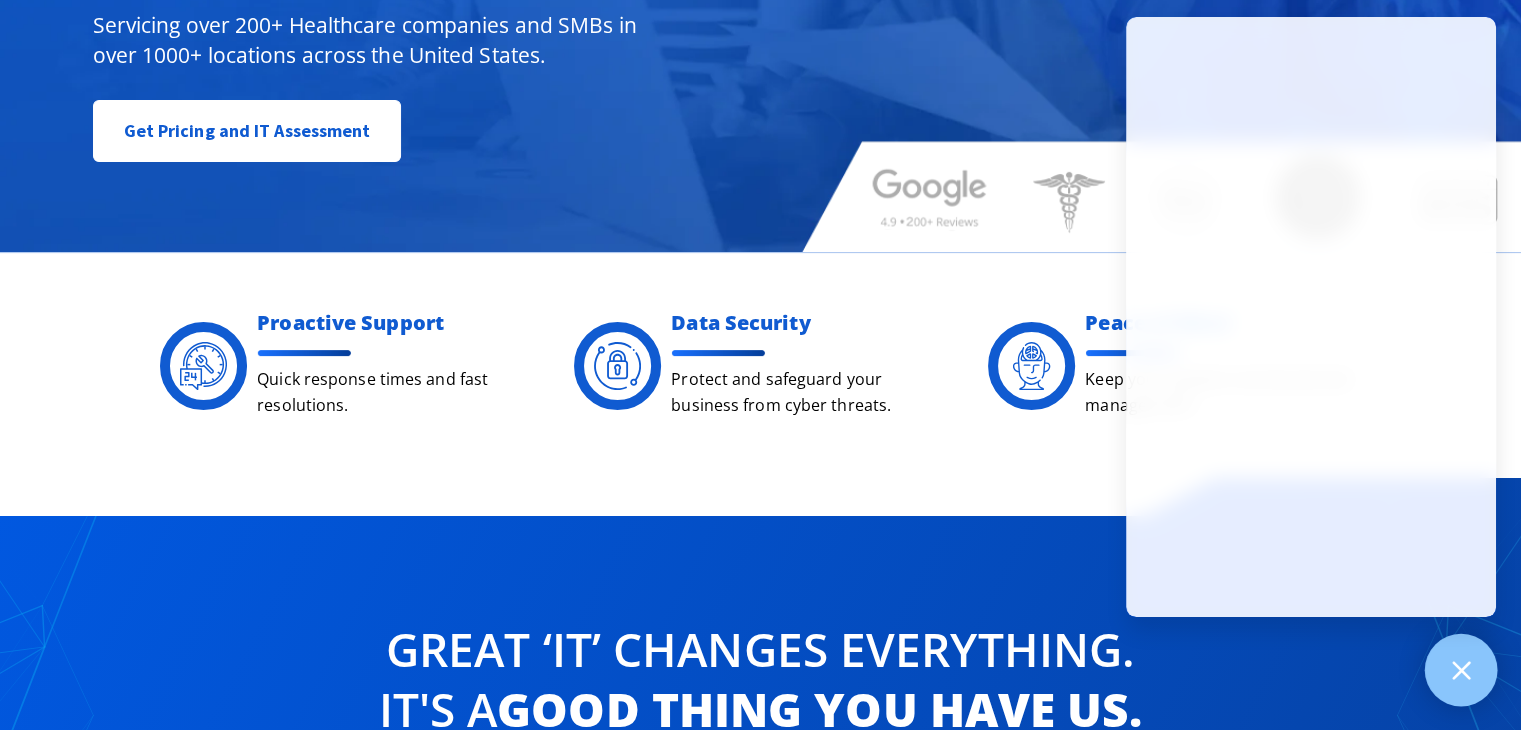 click 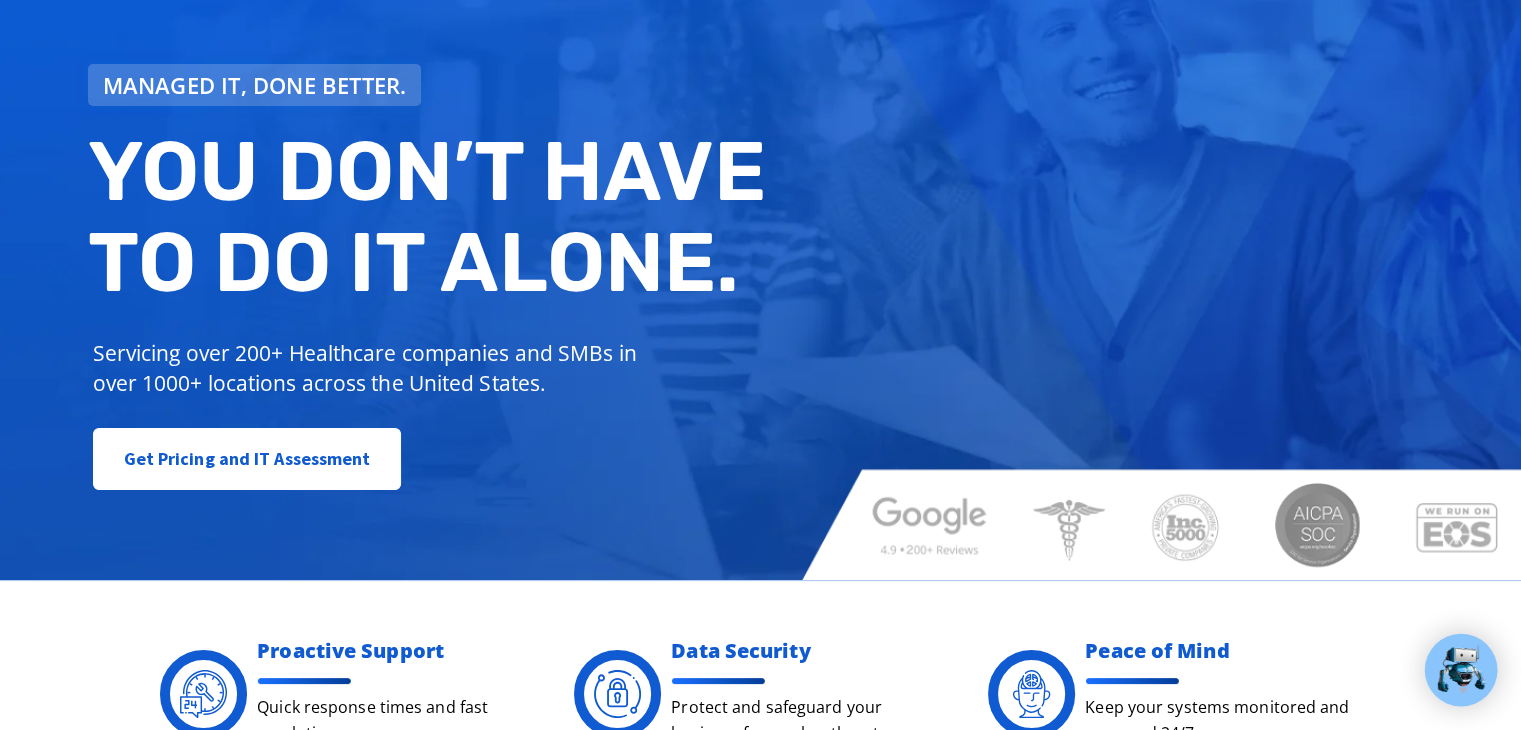 scroll, scrollTop: 0, scrollLeft: 0, axis: both 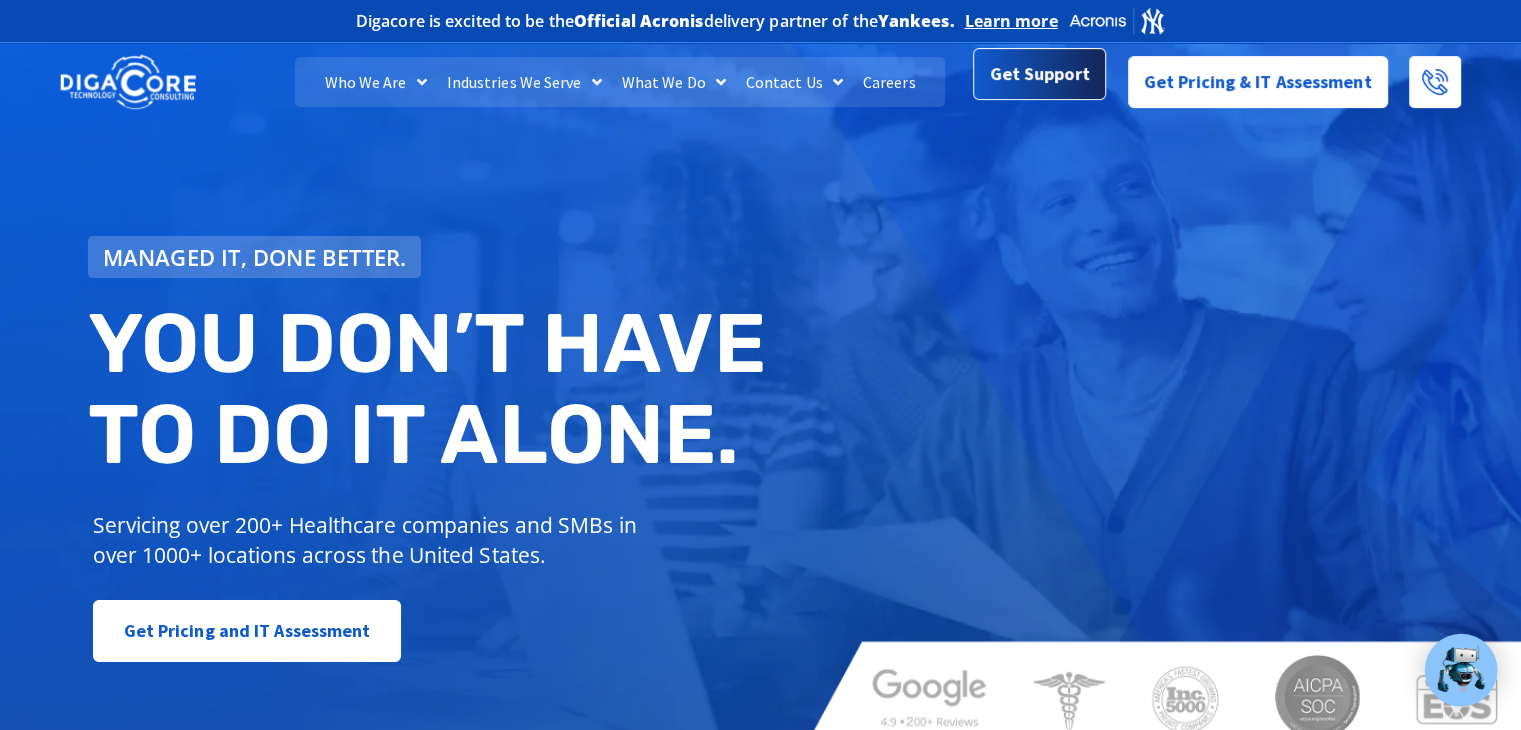 click on "Get Support" at bounding box center [1040, 74] 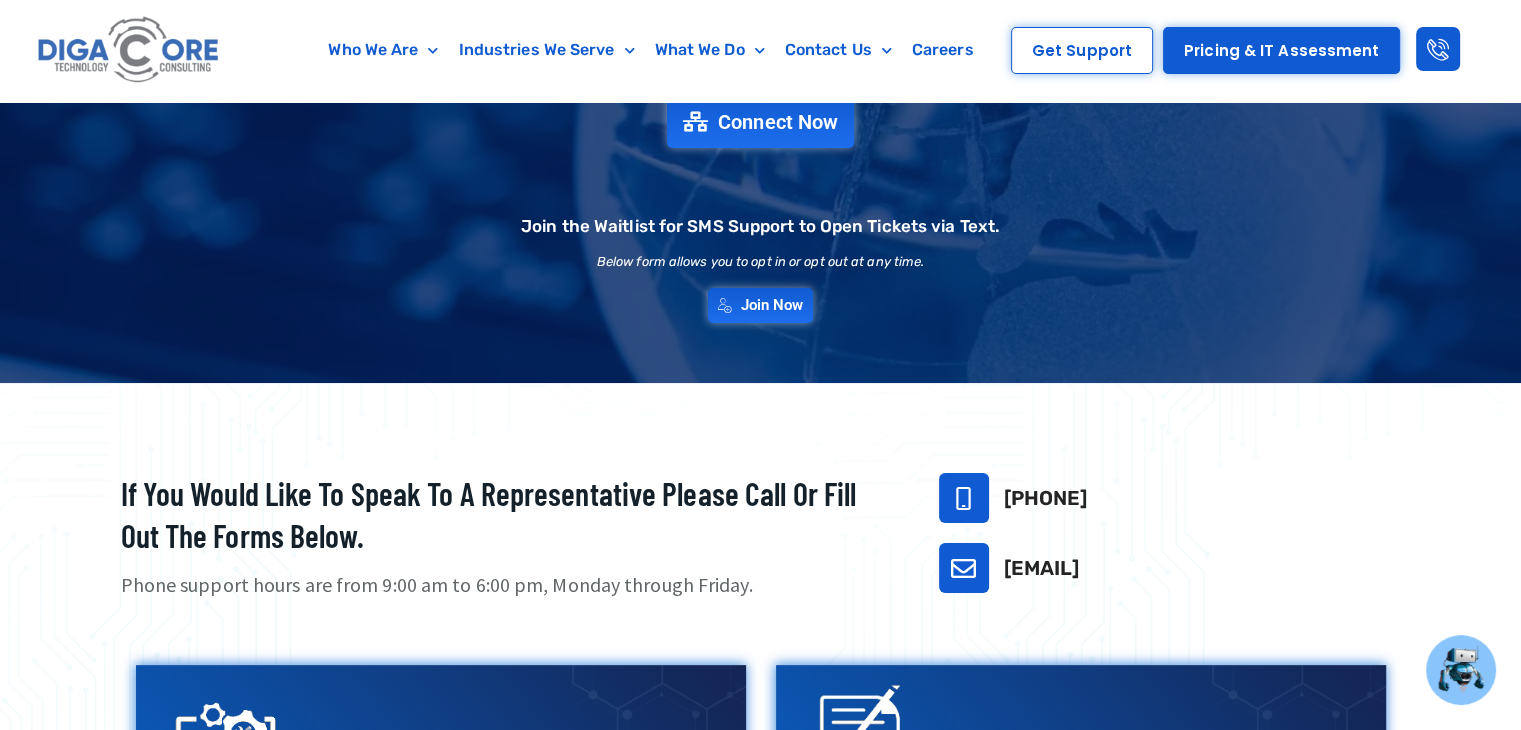 scroll, scrollTop: 0, scrollLeft: 0, axis: both 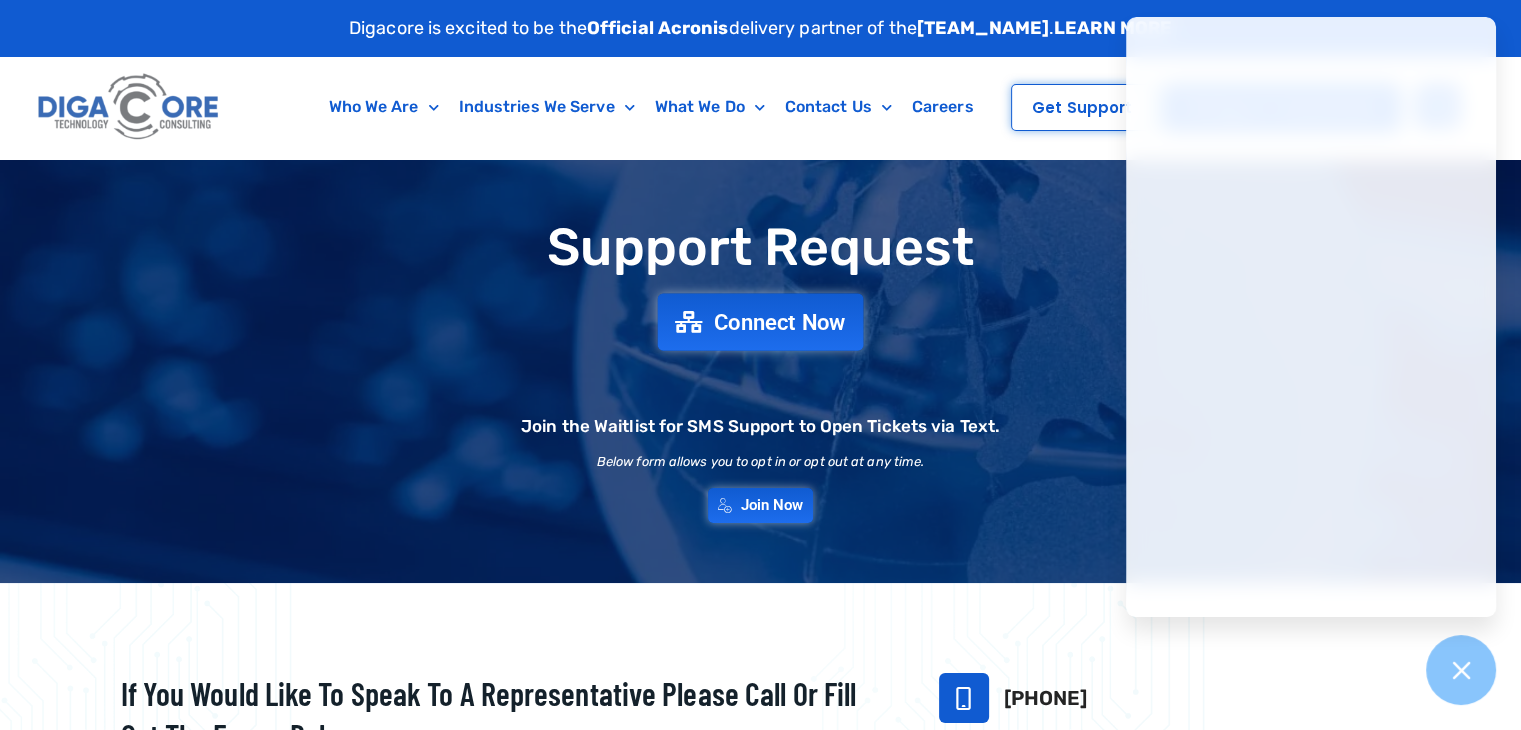 click on "Connect Now" at bounding box center (780, 322) 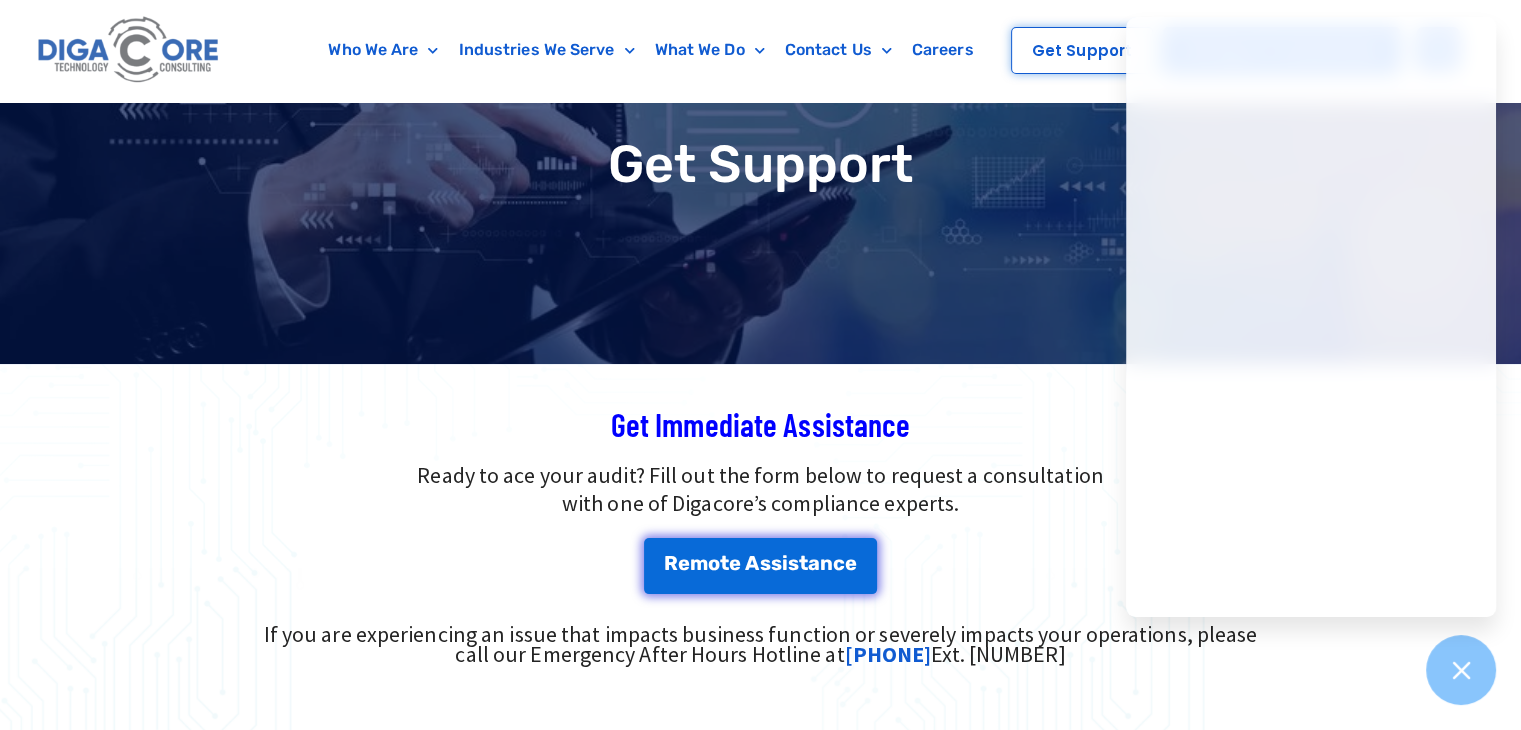 scroll, scrollTop: 400, scrollLeft: 0, axis: vertical 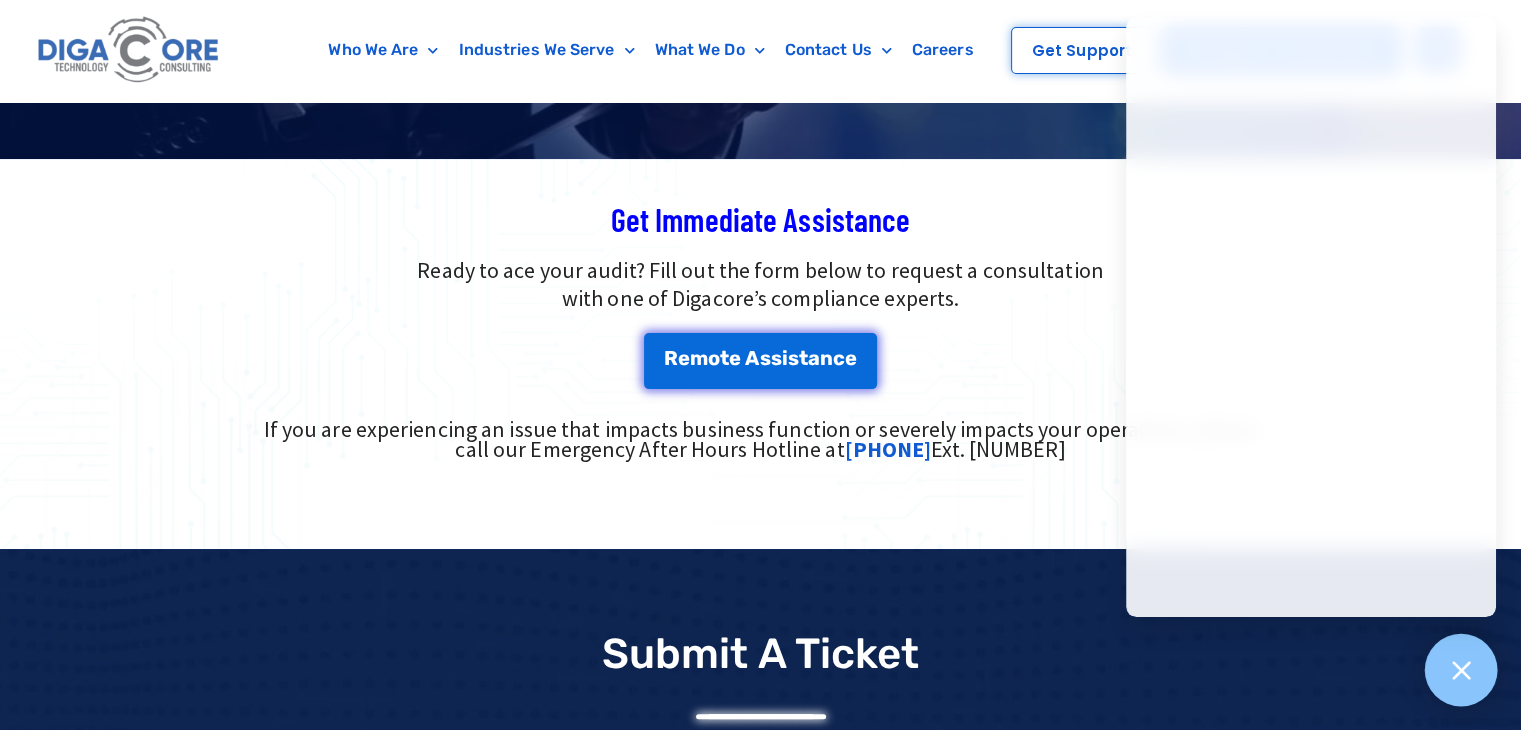 click at bounding box center (1461, 670) 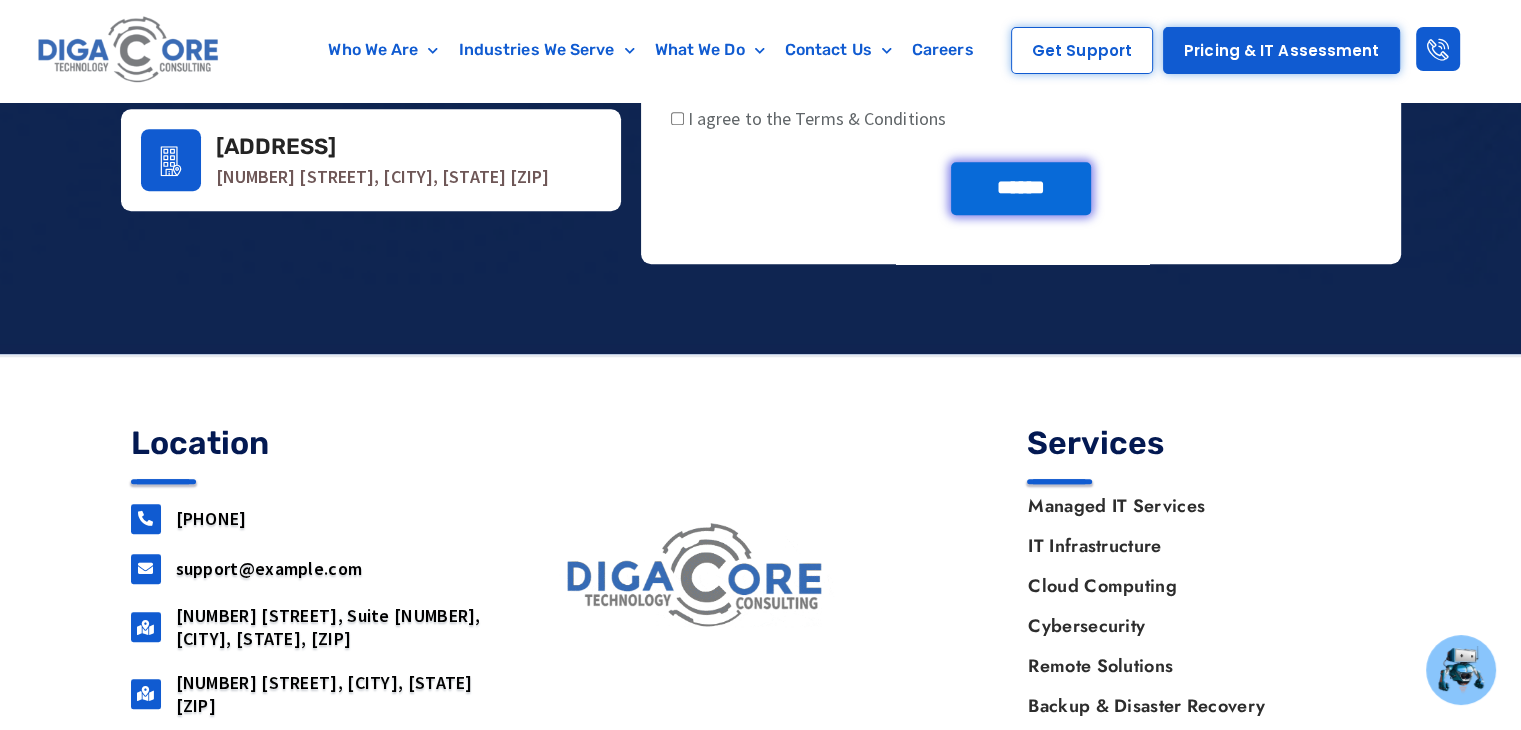 scroll, scrollTop: 1500, scrollLeft: 0, axis: vertical 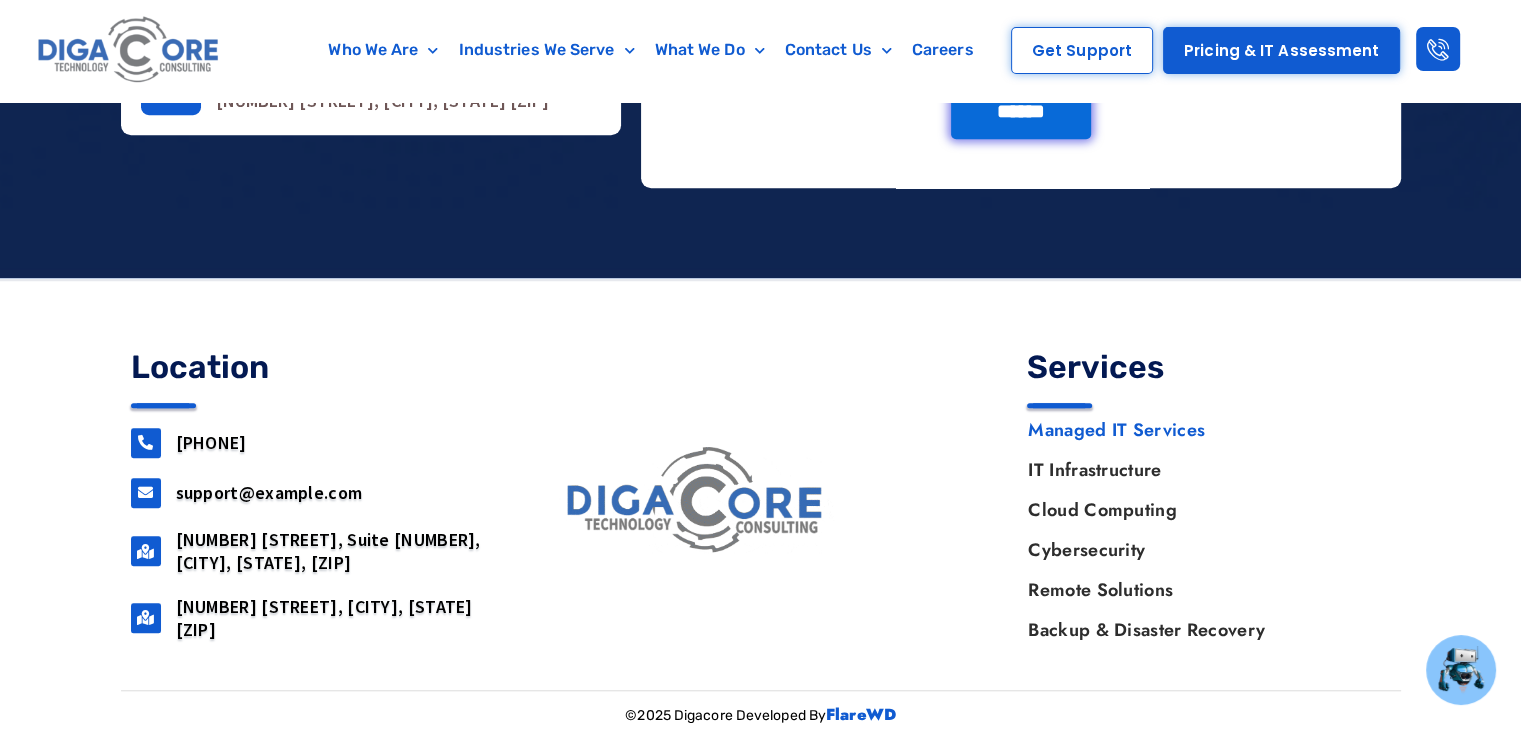 click on "Managed IT Services" 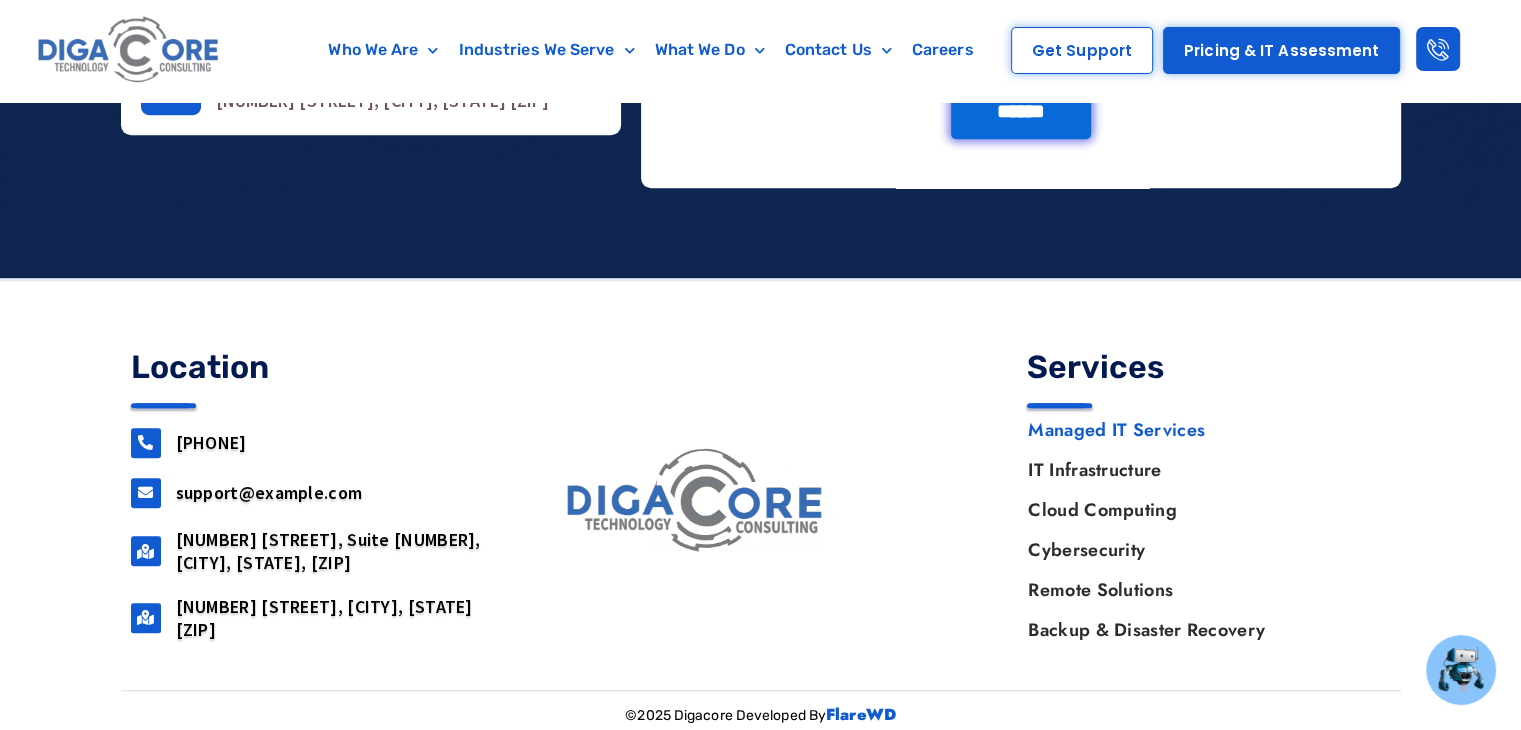 type on "*****" 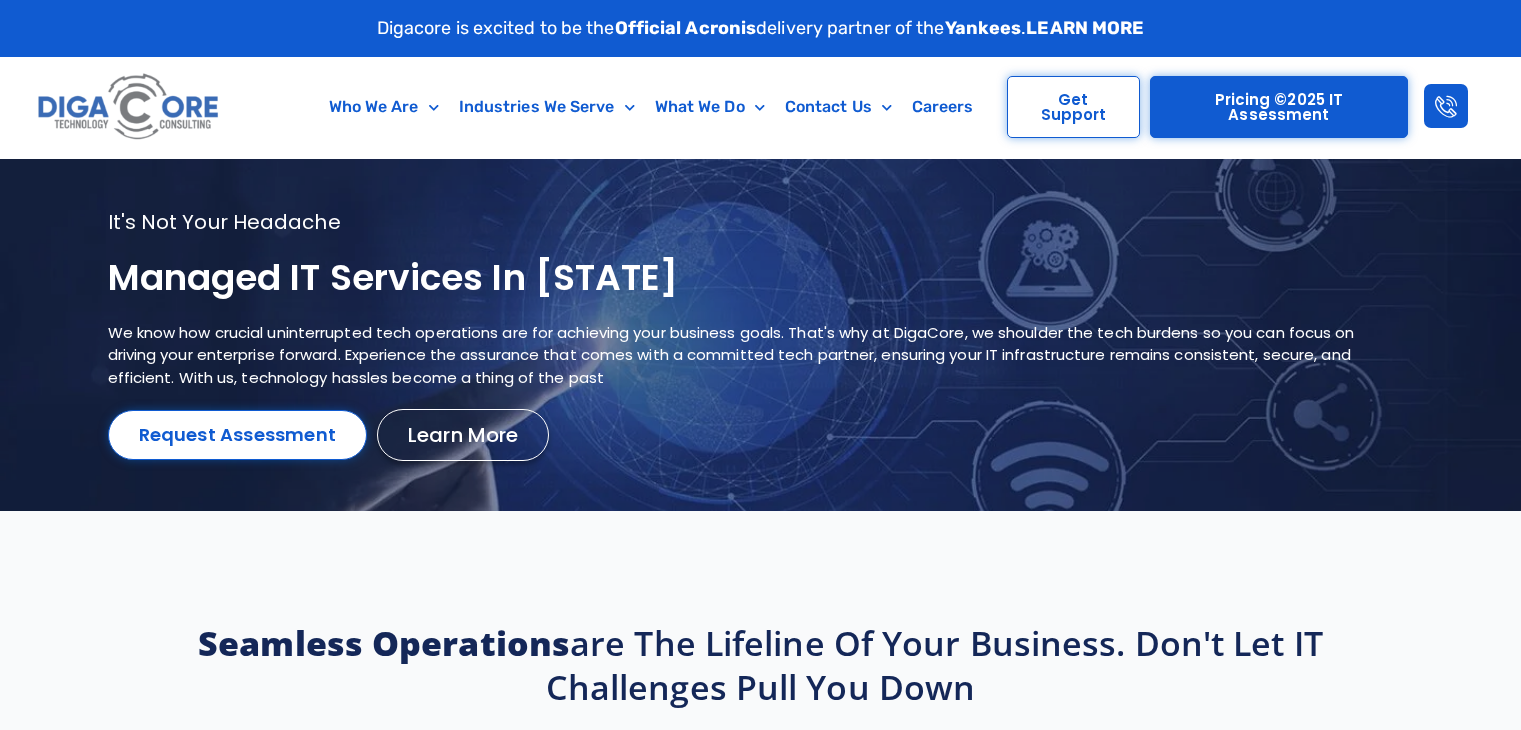scroll, scrollTop: 0, scrollLeft: 0, axis: both 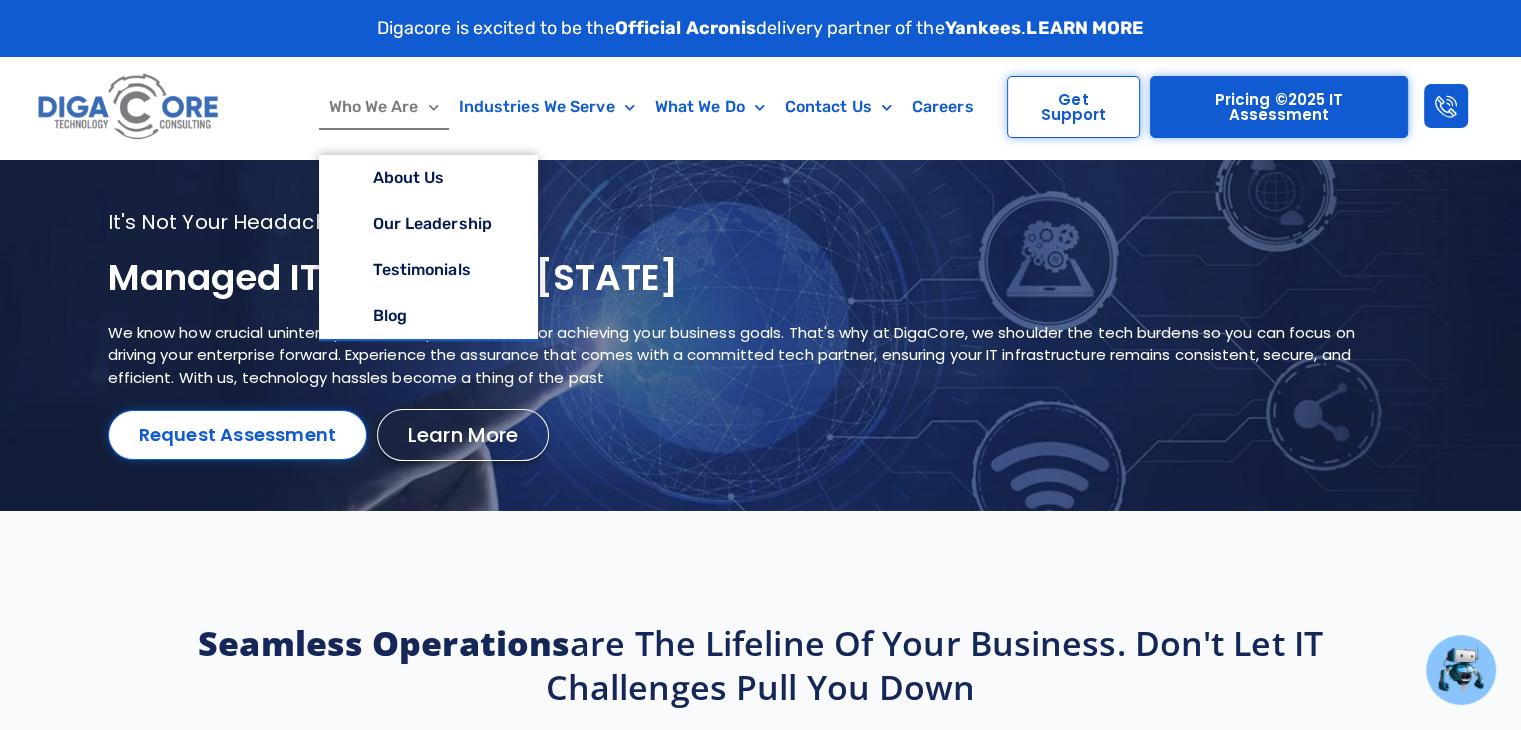 click on "Who We Are" 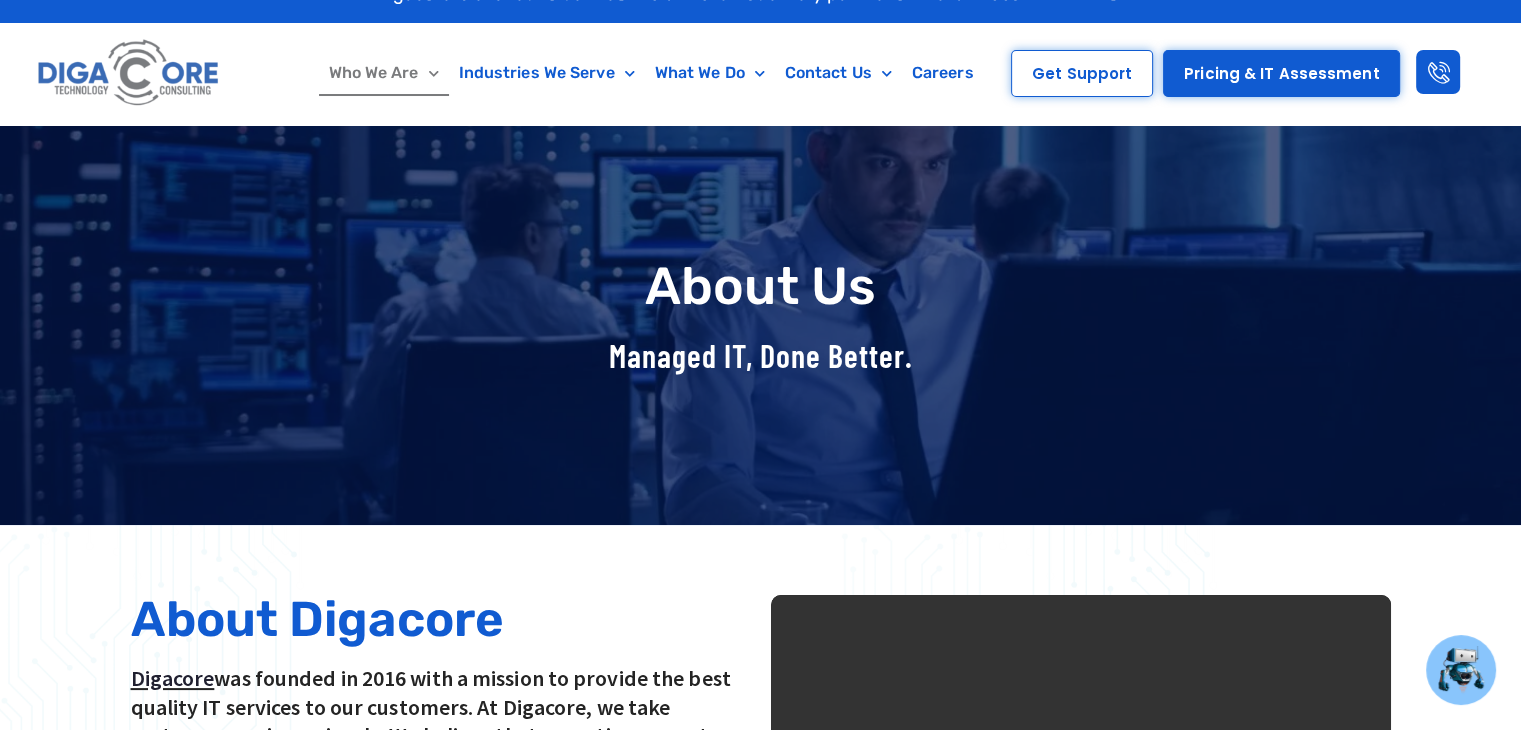 scroll, scrollTop: 0, scrollLeft: 0, axis: both 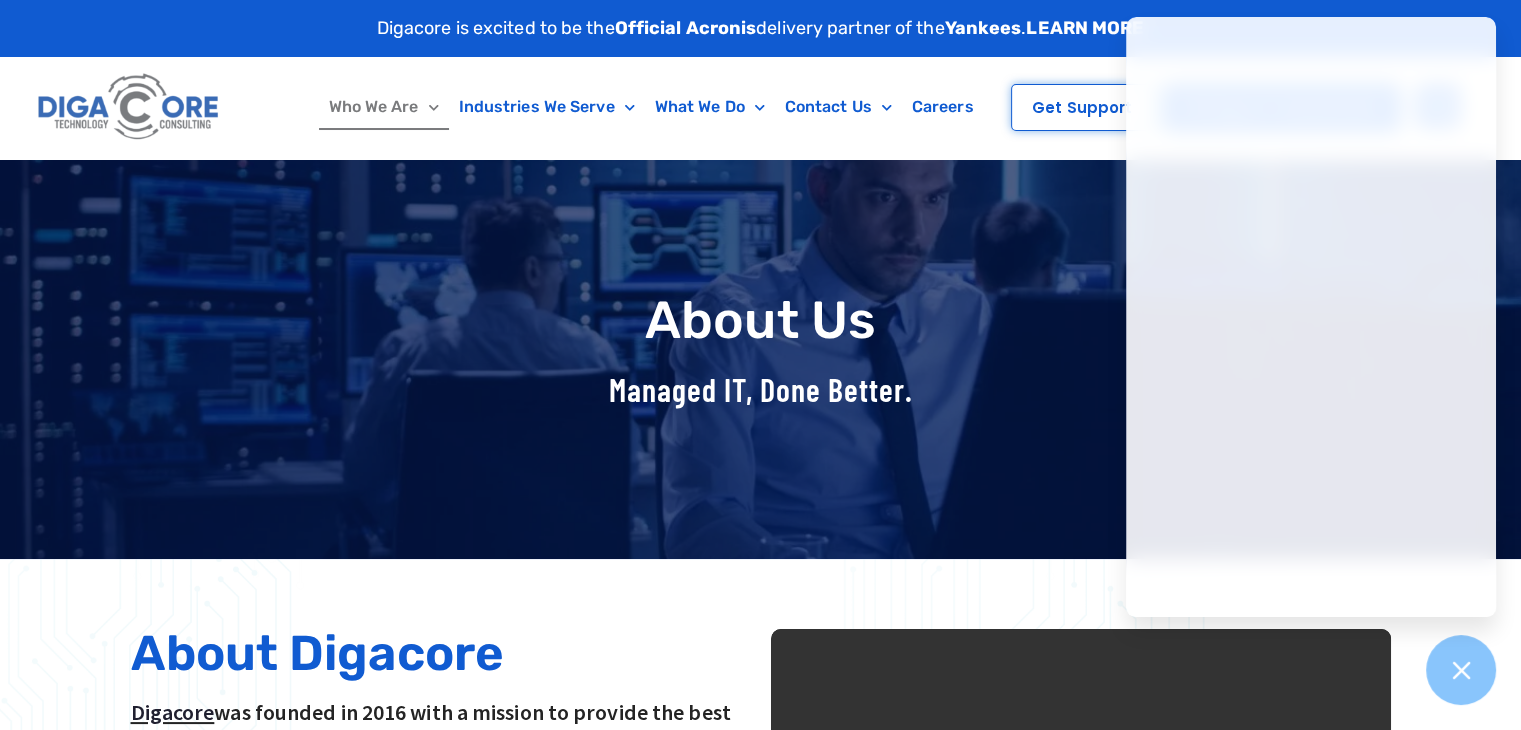 click on "About Us
Managed IT, Done Better." at bounding box center (761, 359) 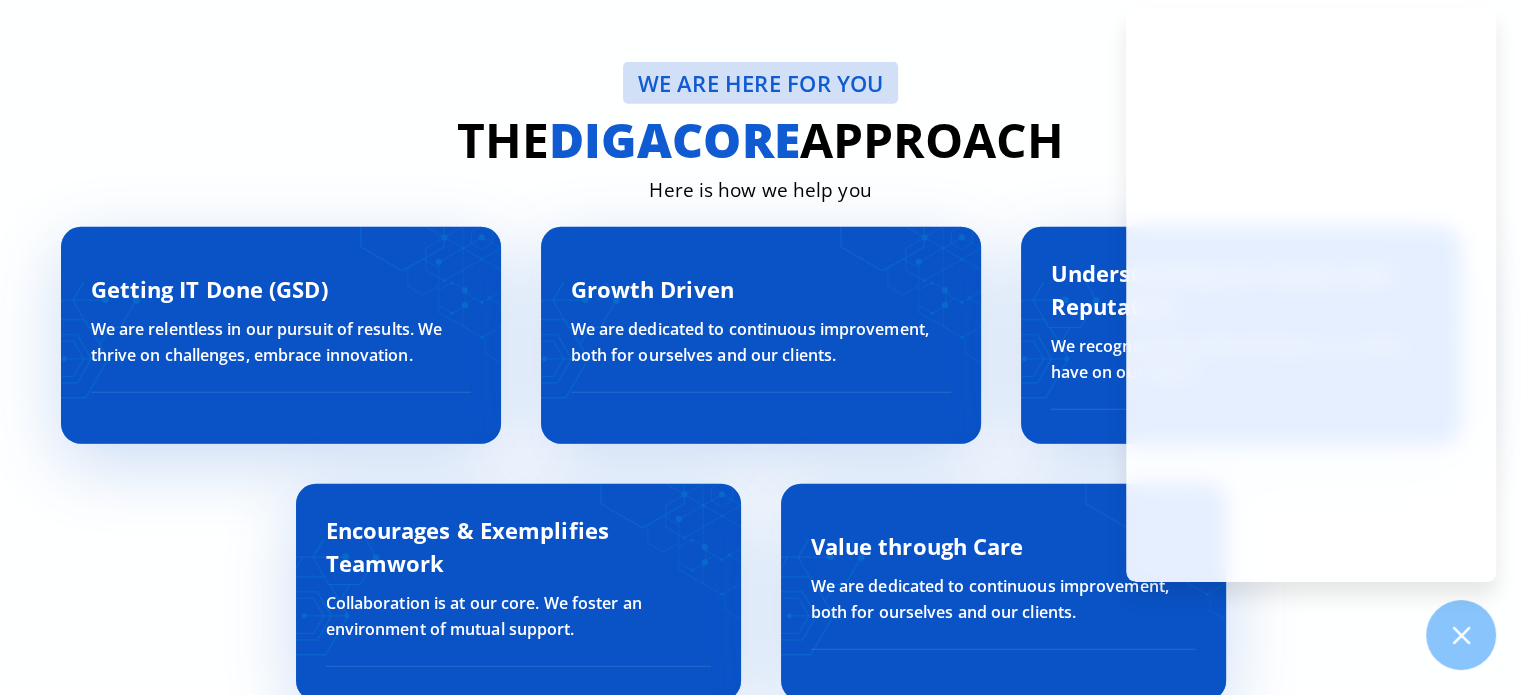 scroll, scrollTop: 6000, scrollLeft: 0, axis: vertical 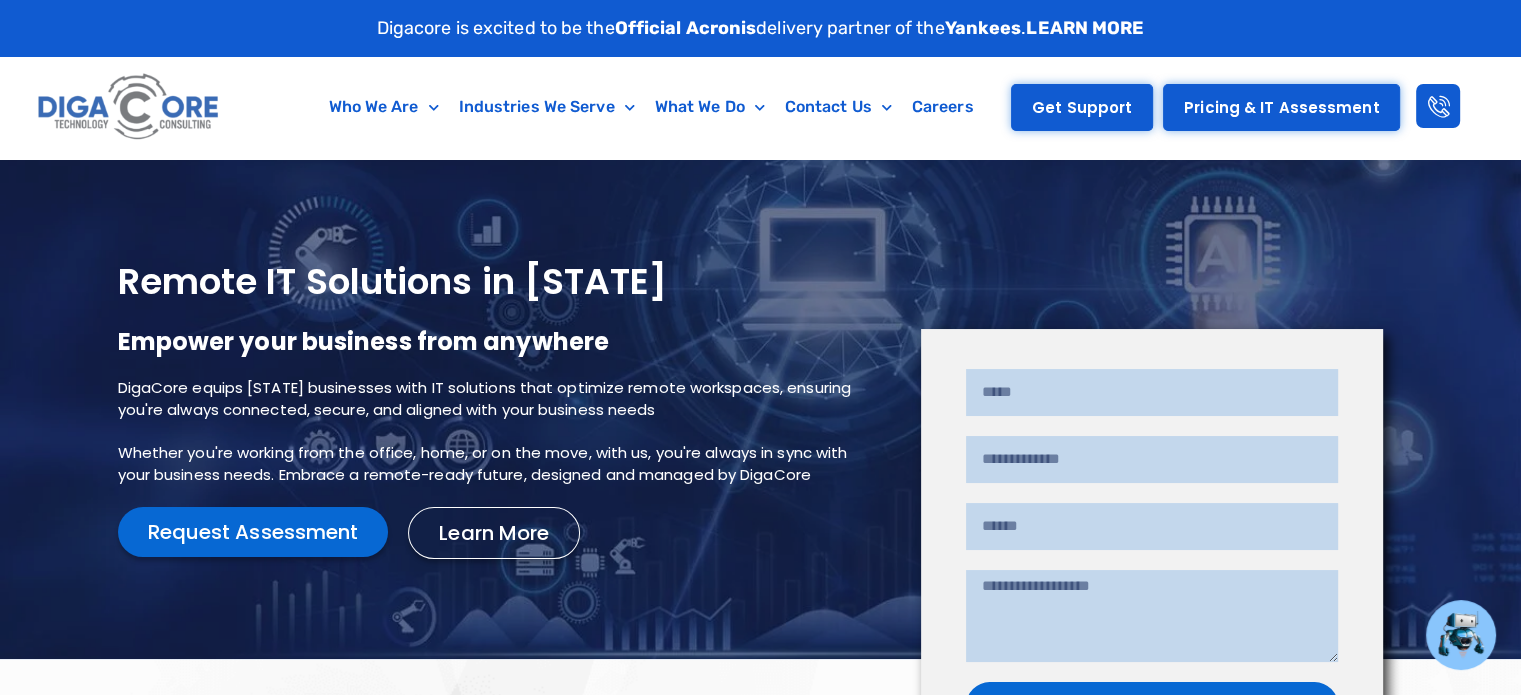 click on "Get Support" at bounding box center (1082, 107) 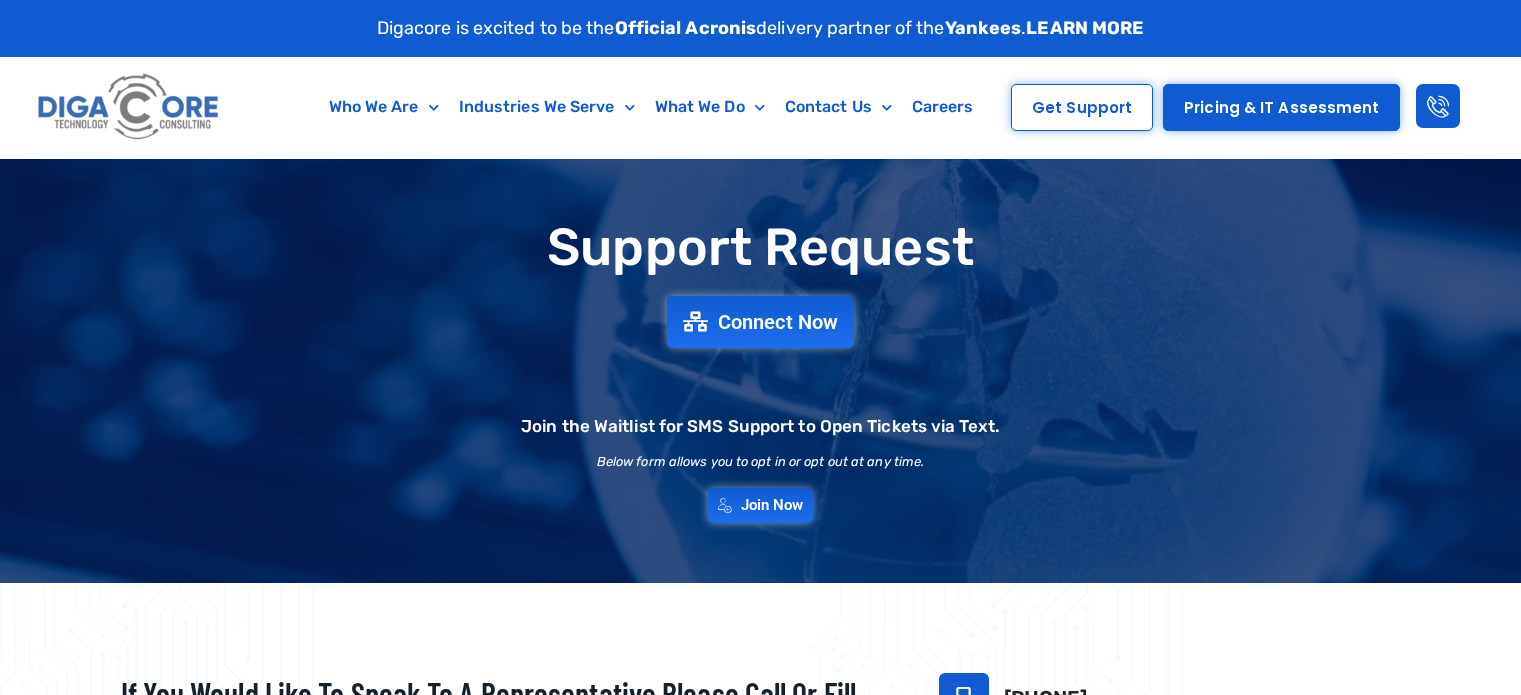 scroll, scrollTop: 0, scrollLeft: 0, axis: both 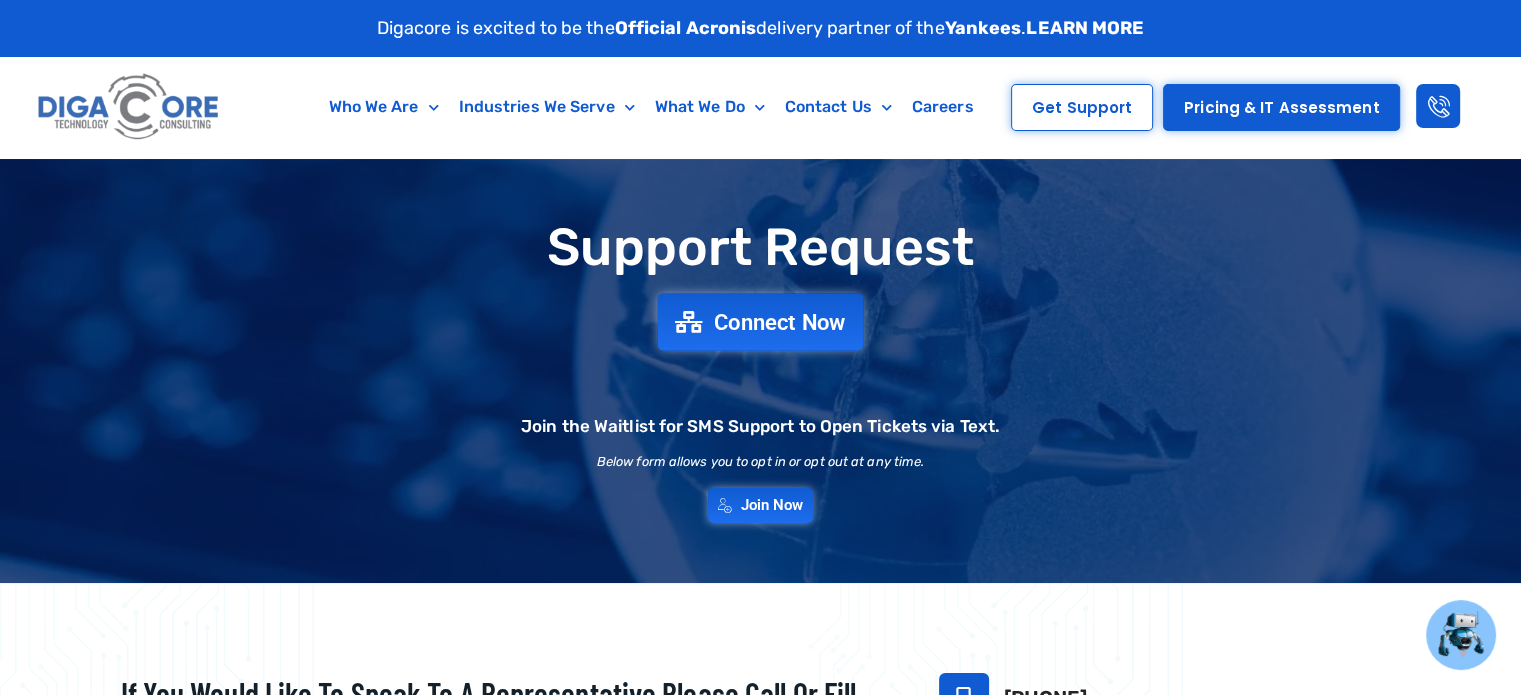 click on "Connect Now" at bounding box center [761, 322] 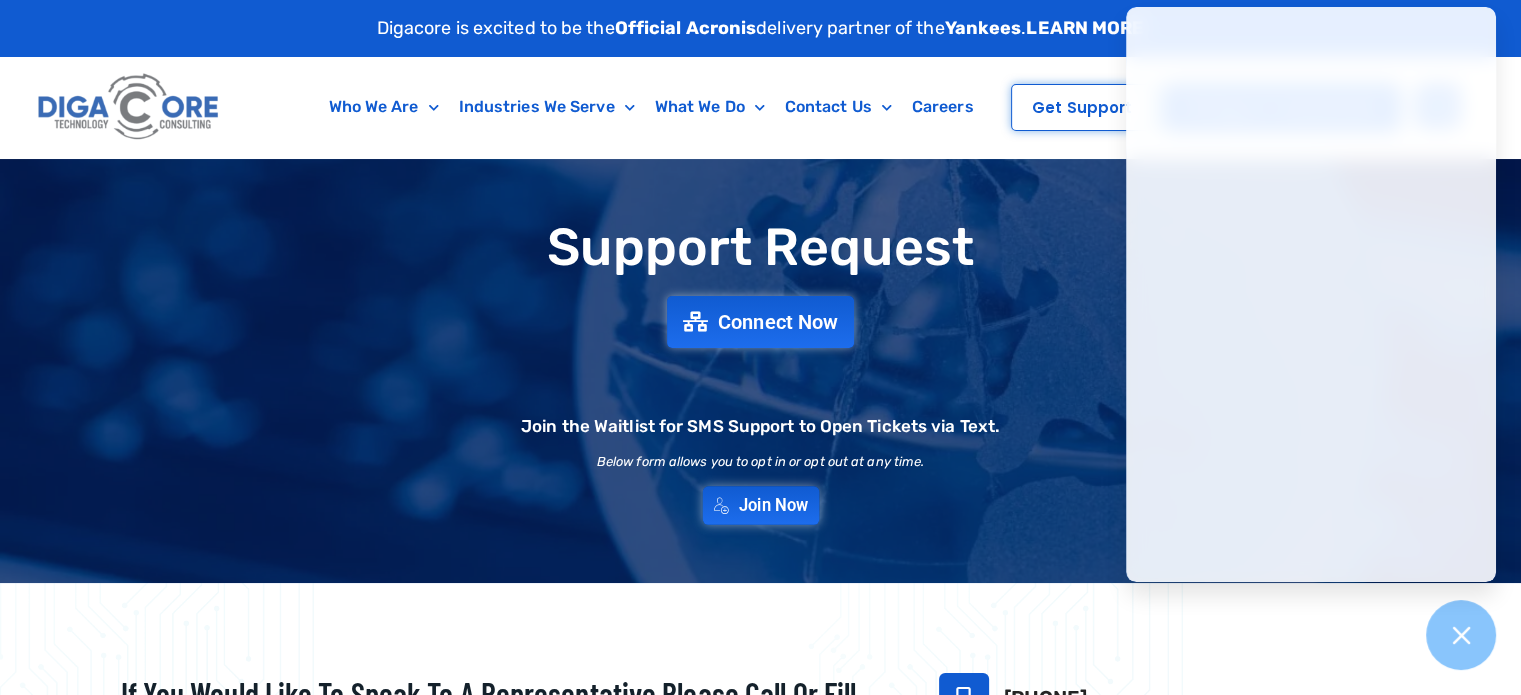 click on "Join Now" at bounding box center (760, 505) 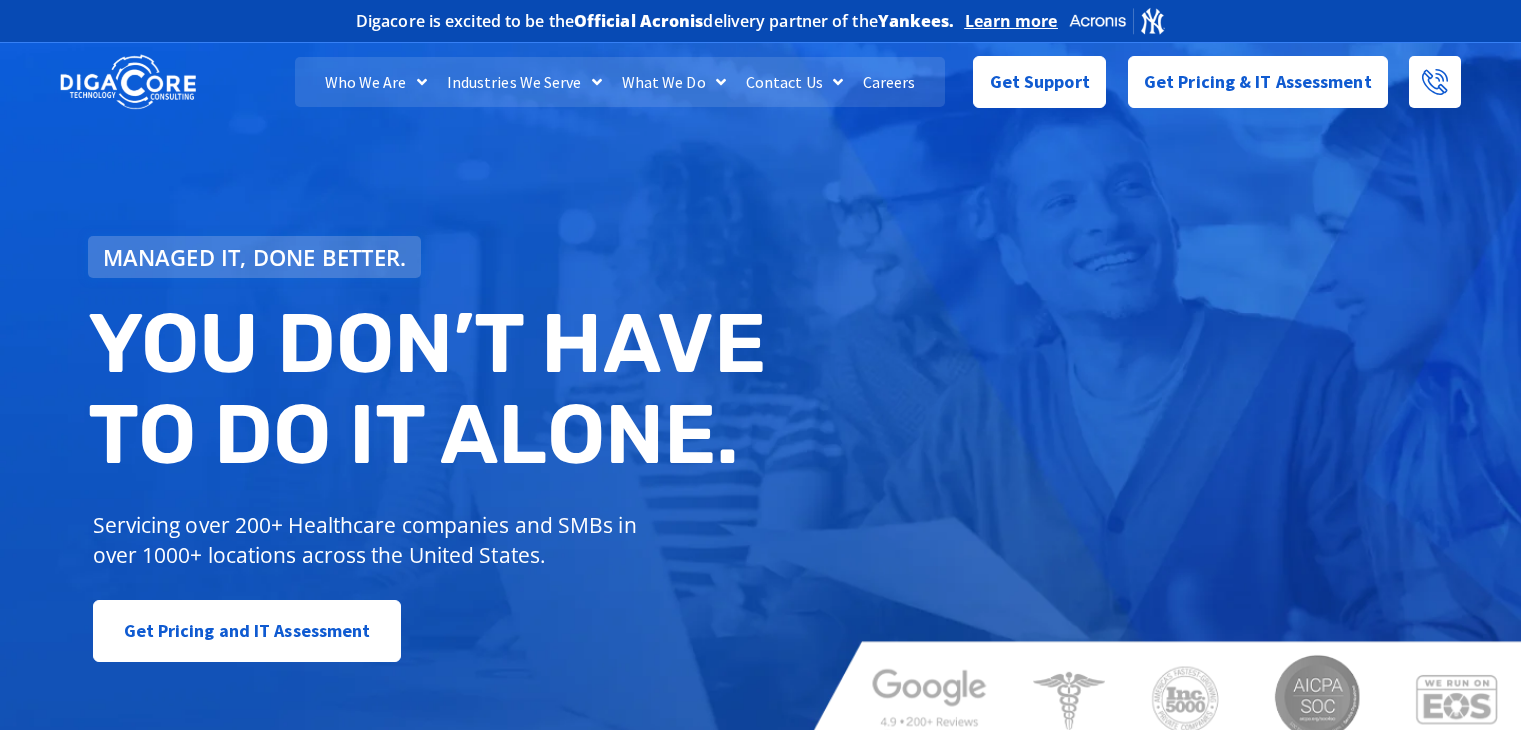 scroll, scrollTop: 0, scrollLeft: 0, axis: both 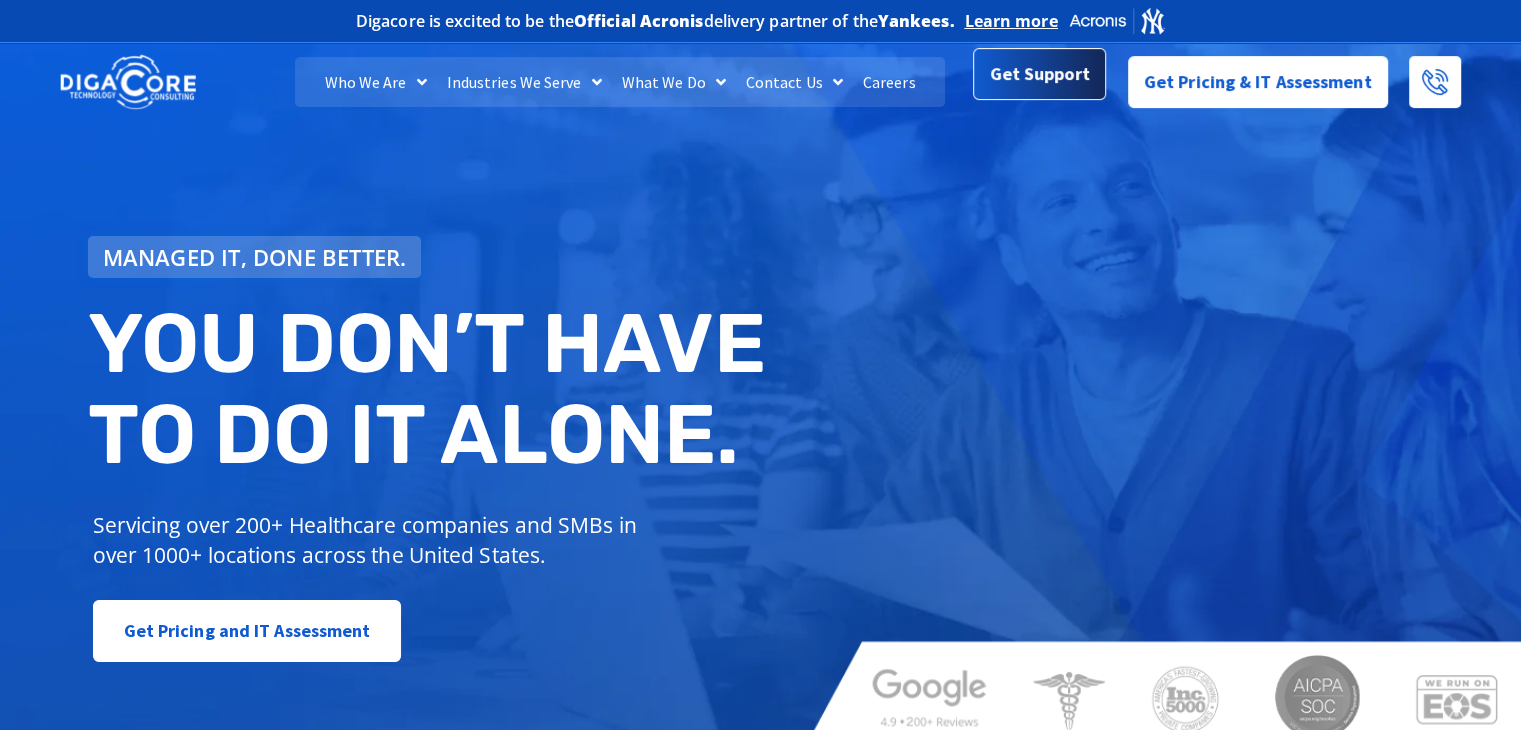 click on "Get Support" at bounding box center [1039, 74] 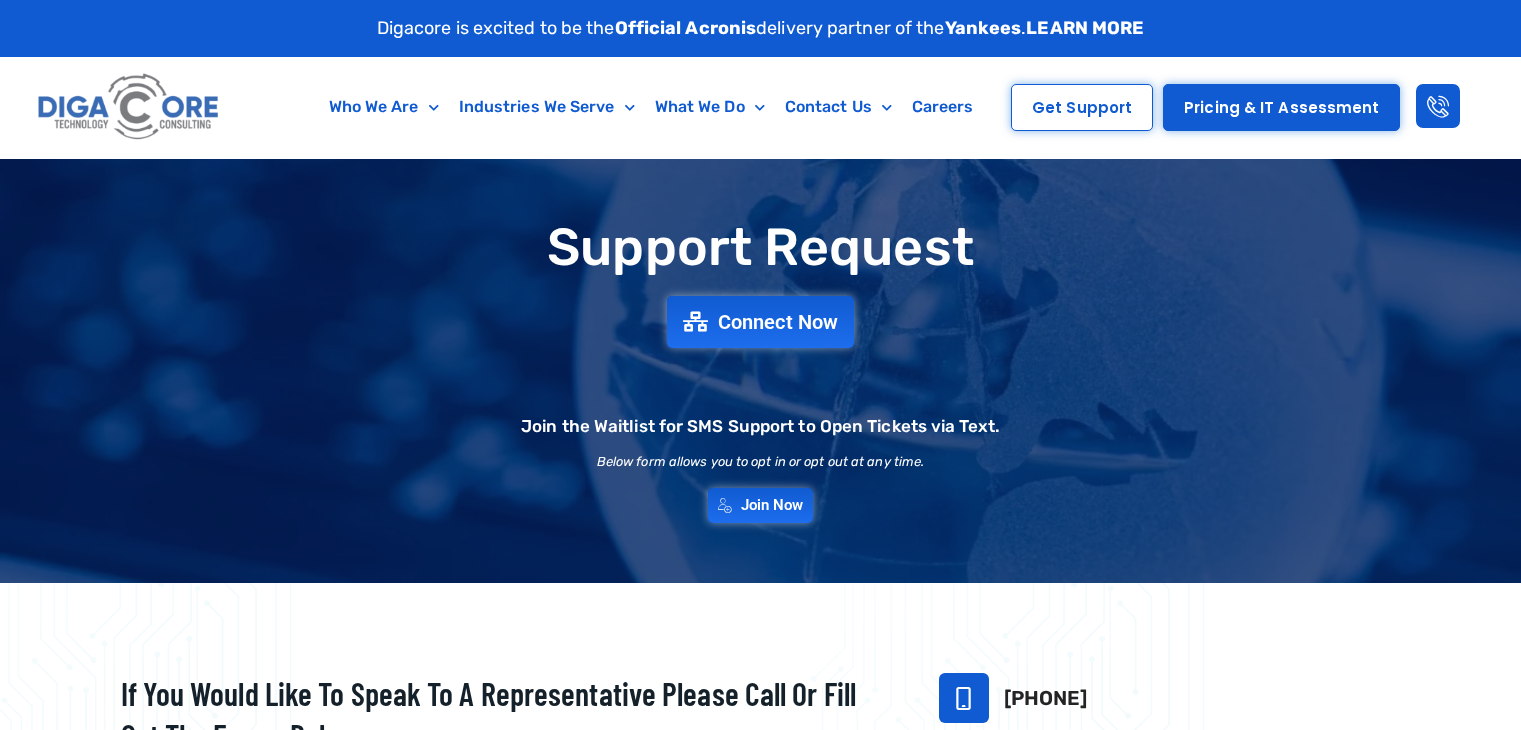 scroll, scrollTop: 0, scrollLeft: 0, axis: both 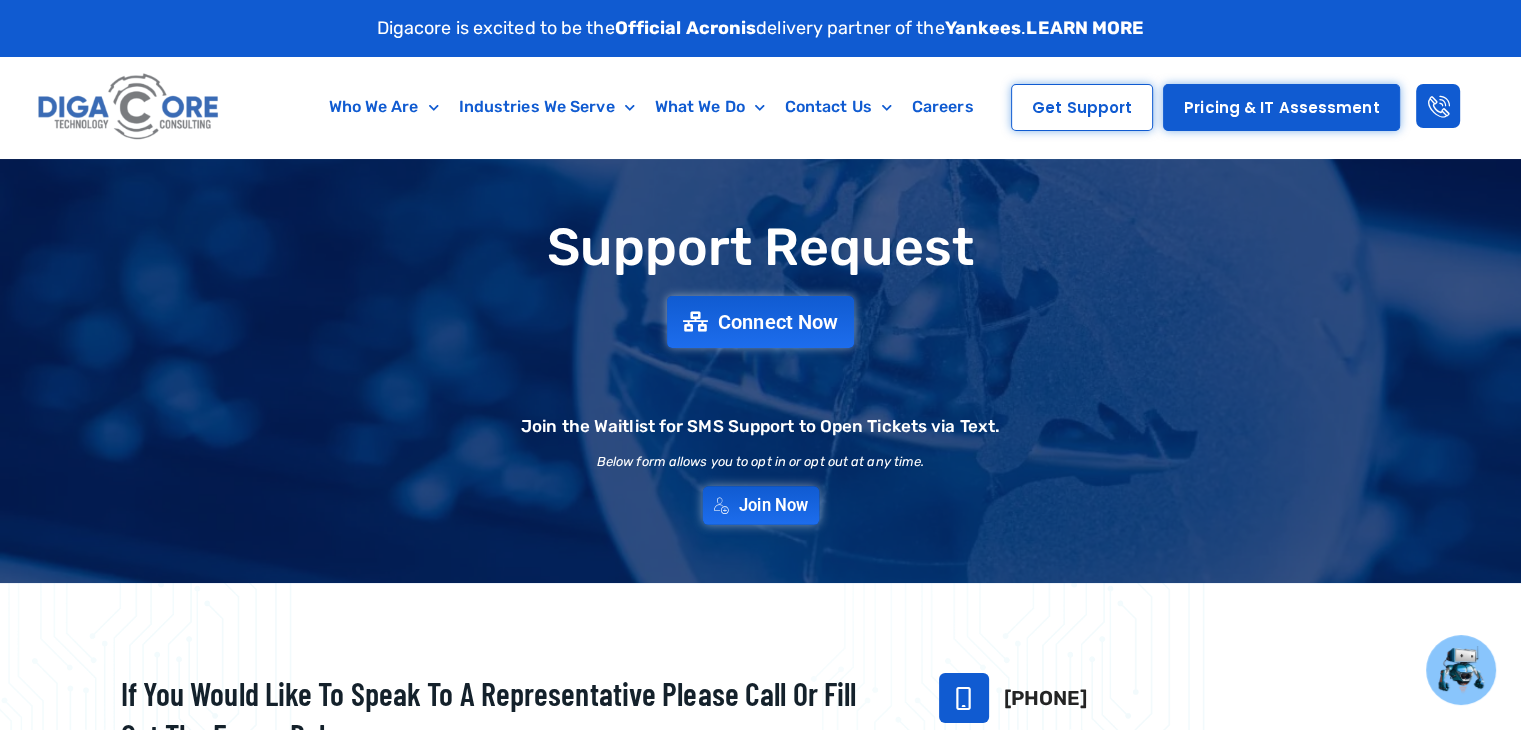 click on "Join Now" at bounding box center [773, 505] 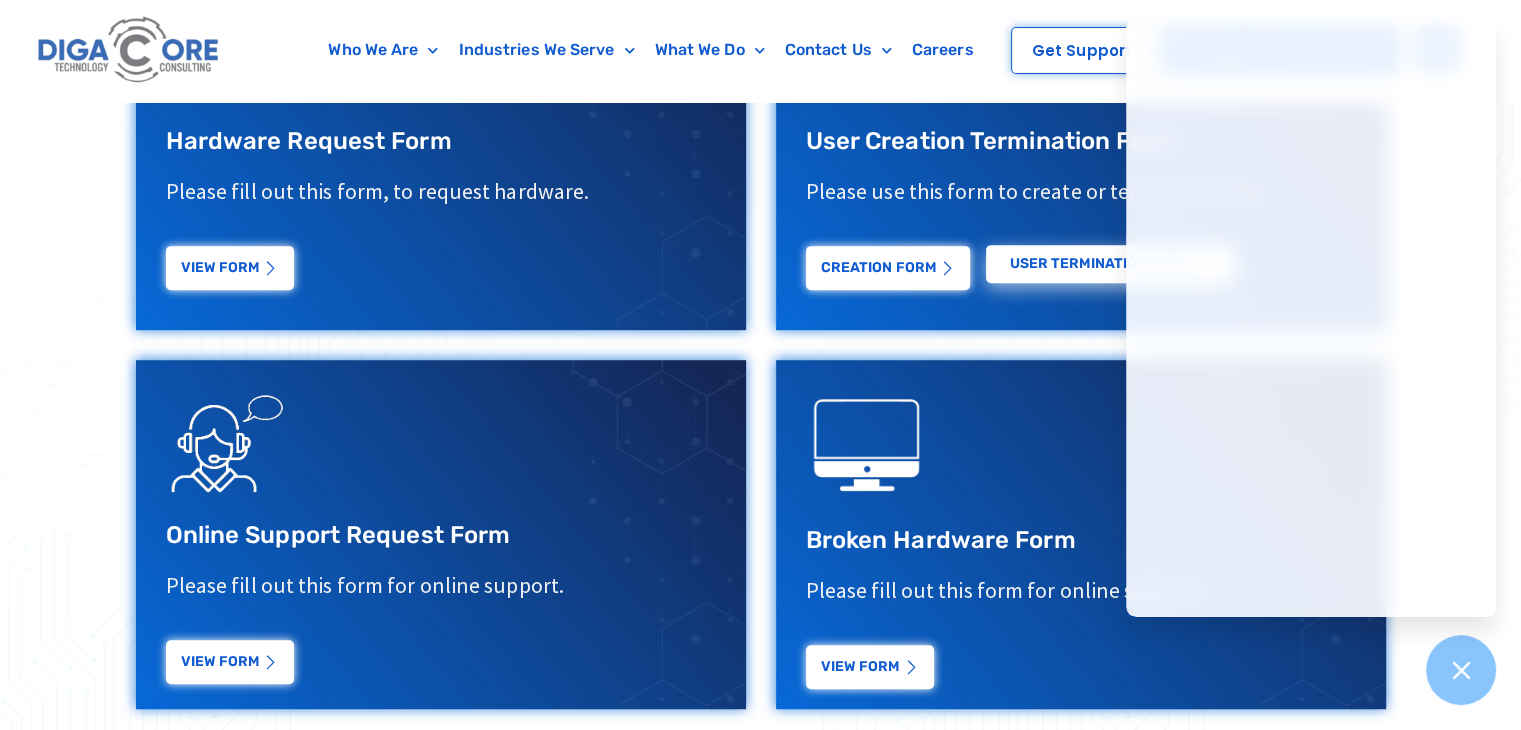 scroll, scrollTop: 900, scrollLeft: 0, axis: vertical 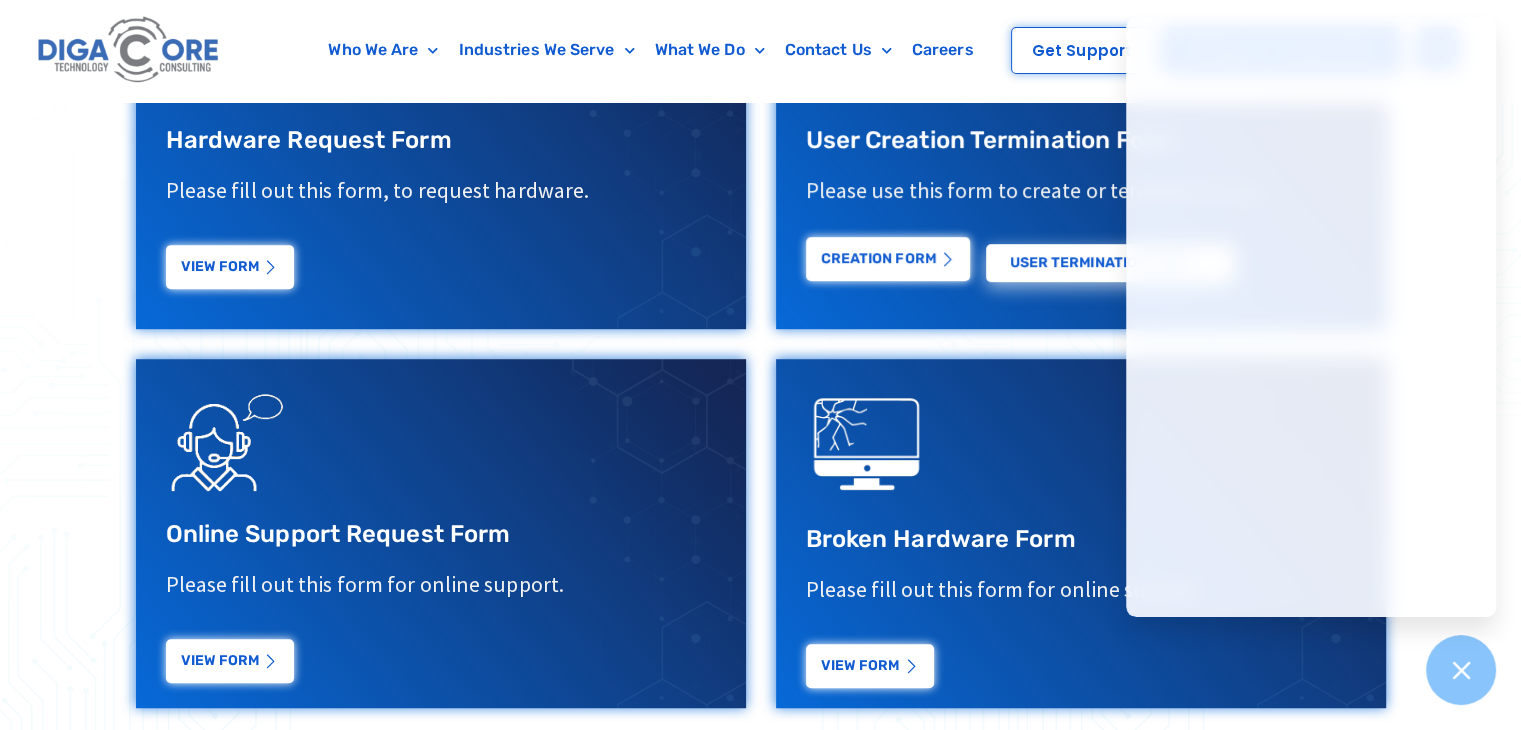 click on "Creation  Form" at bounding box center (888, 259) 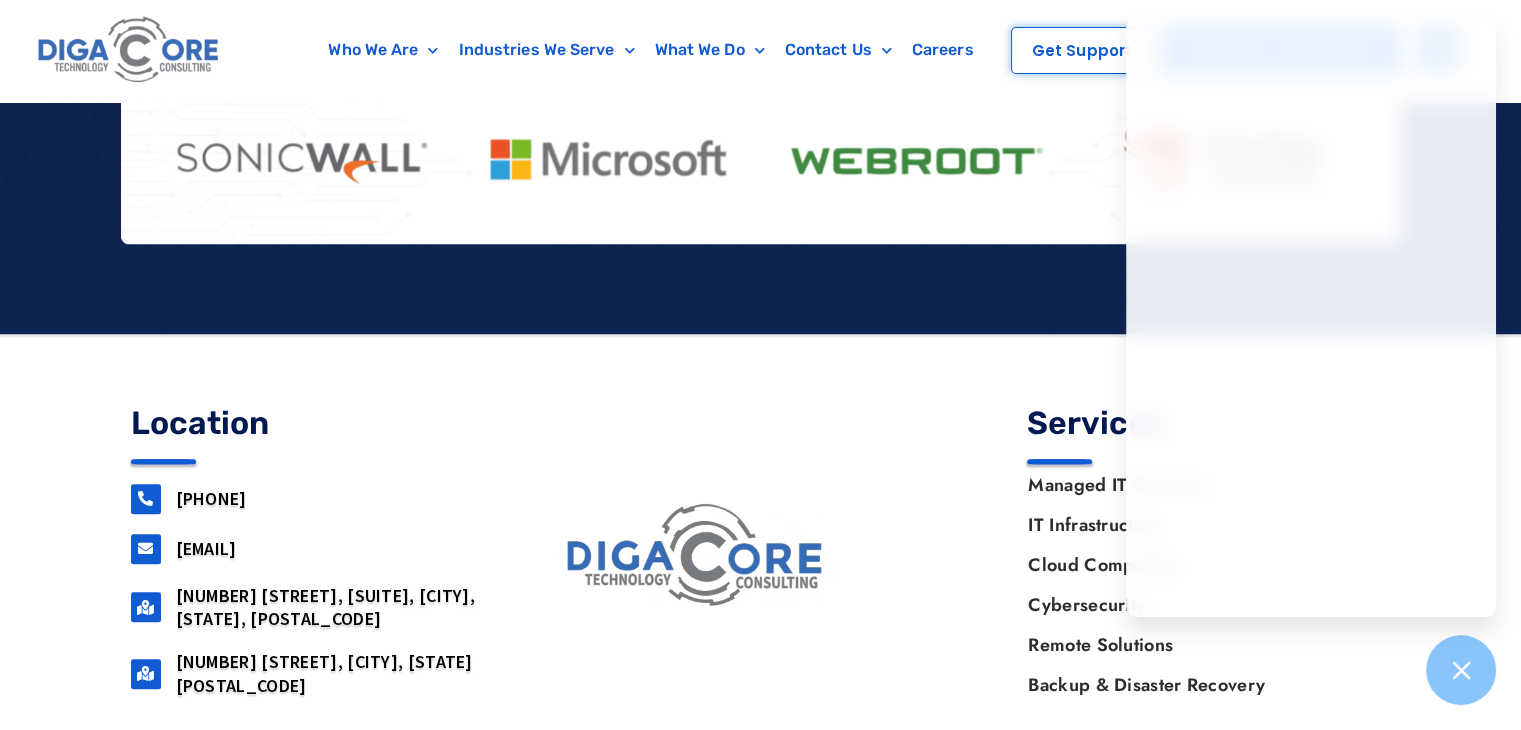 scroll, scrollTop: 1885, scrollLeft: 0, axis: vertical 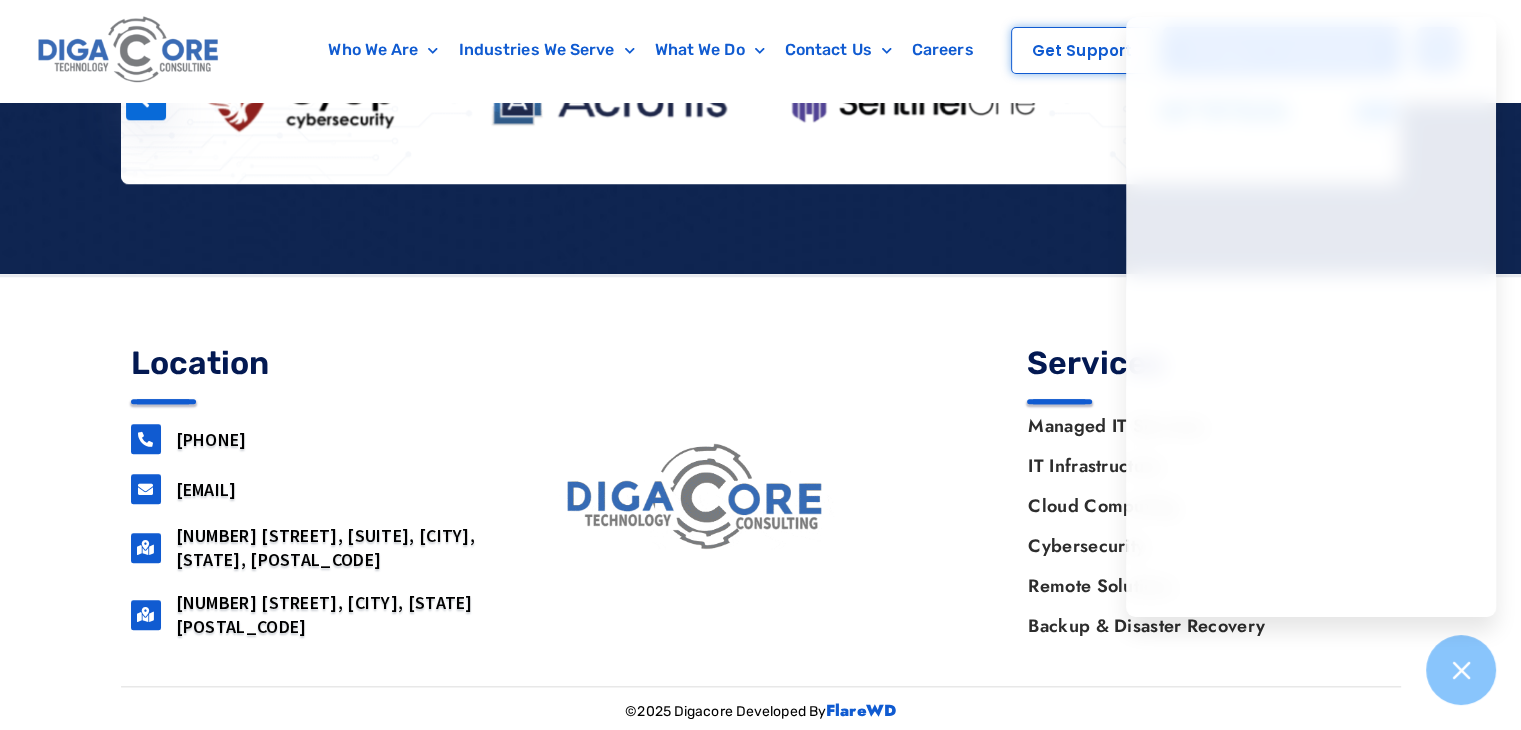 click at bounding box center (608, 99) 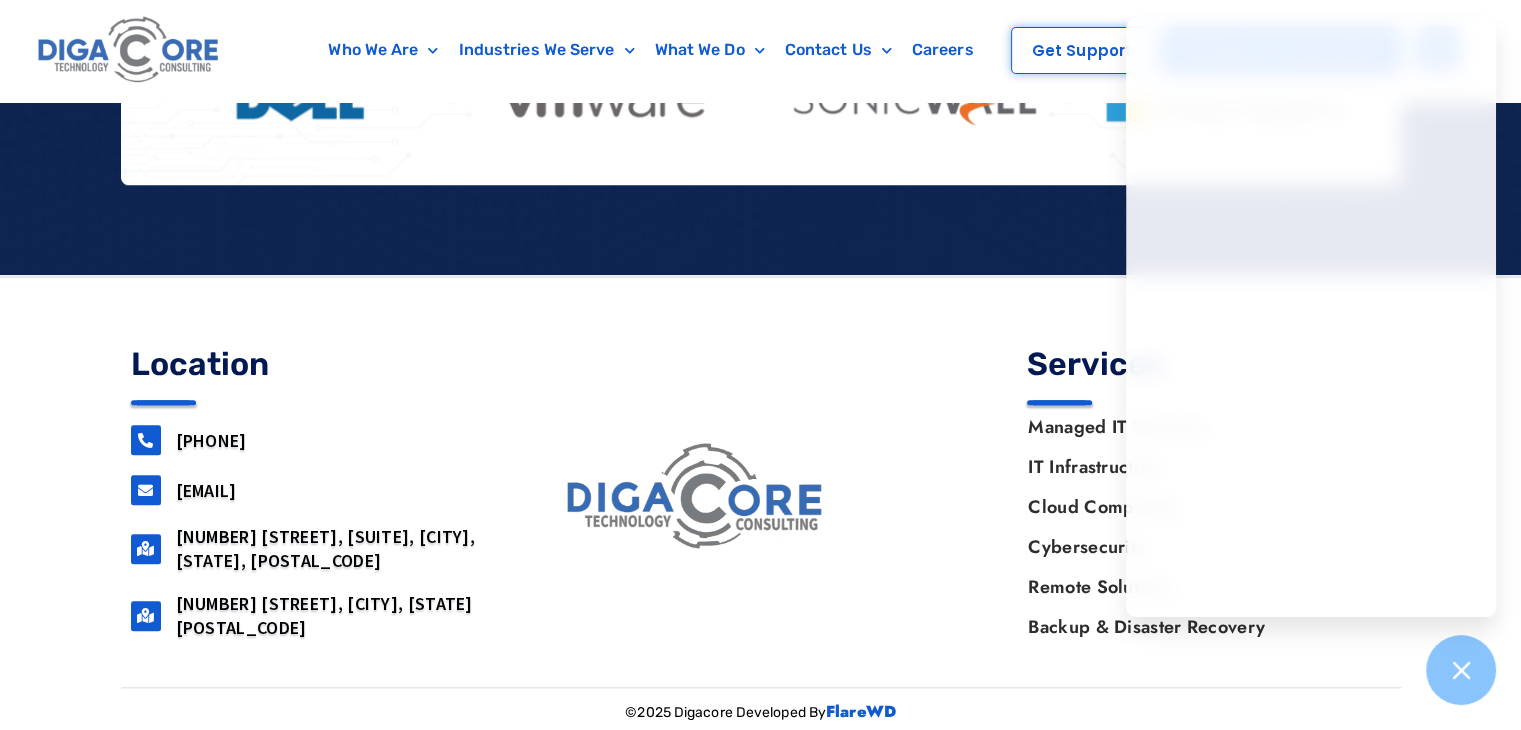 scroll, scrollTop: 1885, scrollLeft: 0, axis: vertical 